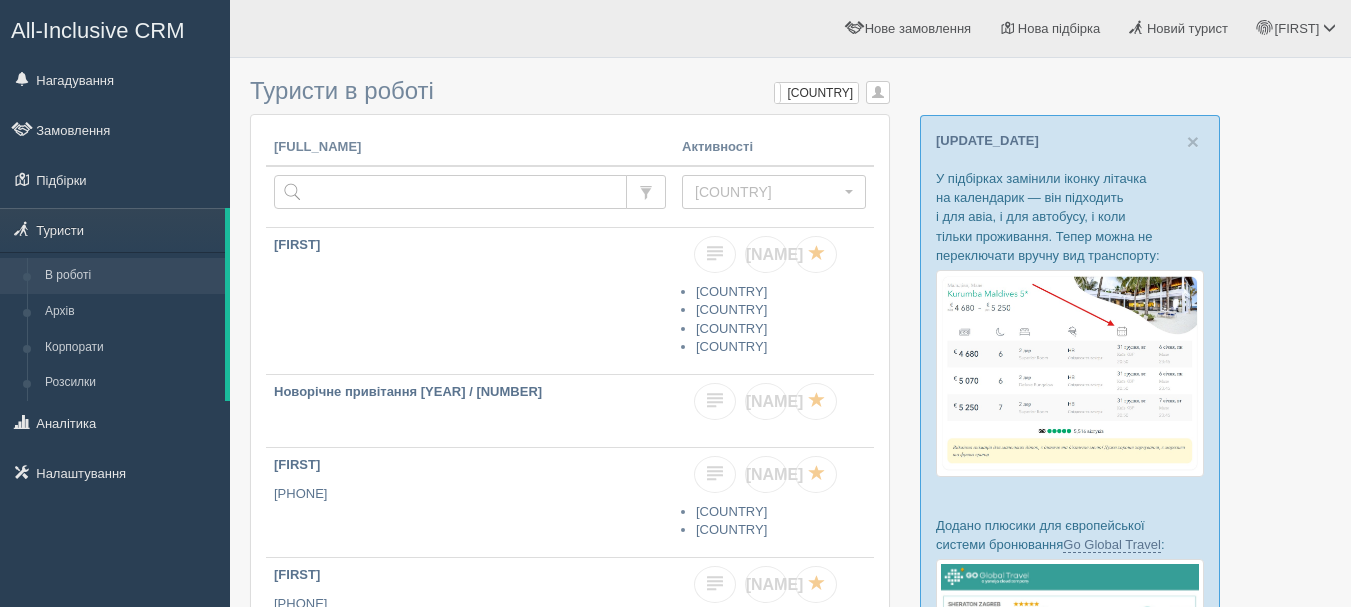 scroll, scrollTop: 0, scrollLeft: 0, axis: both 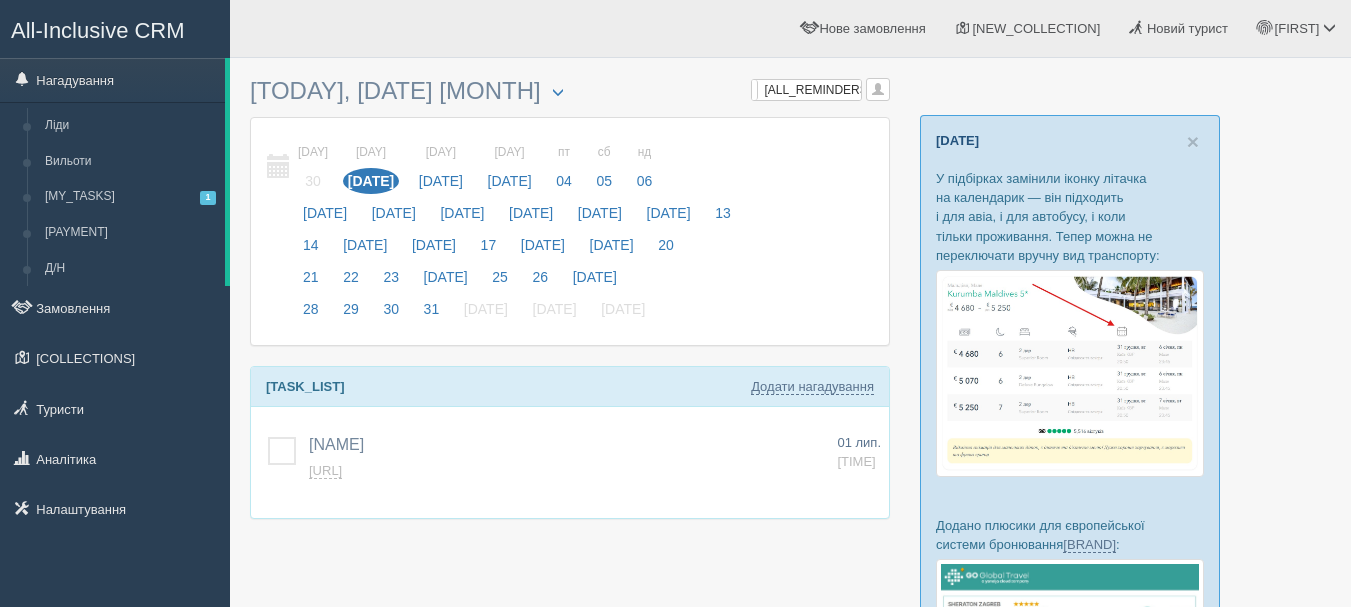 click on "Оновлення від 29 червня" at bounding box center [957, 140] 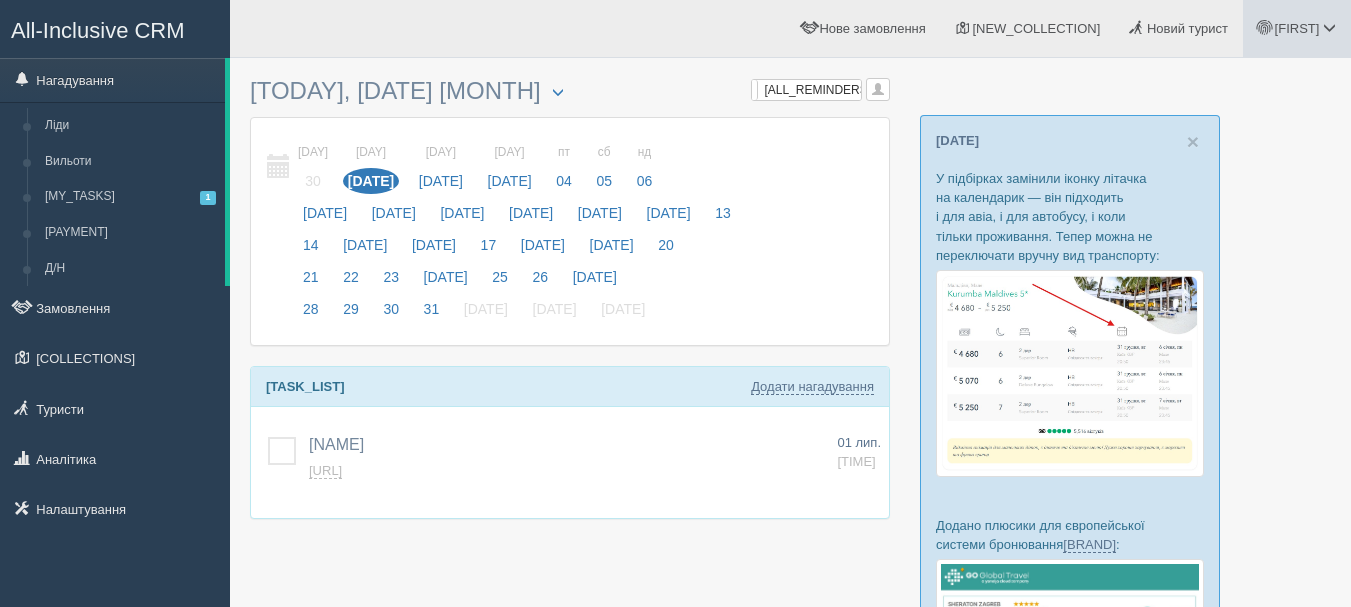 click on "[FIRST]" at bounding box center (1297, 28) 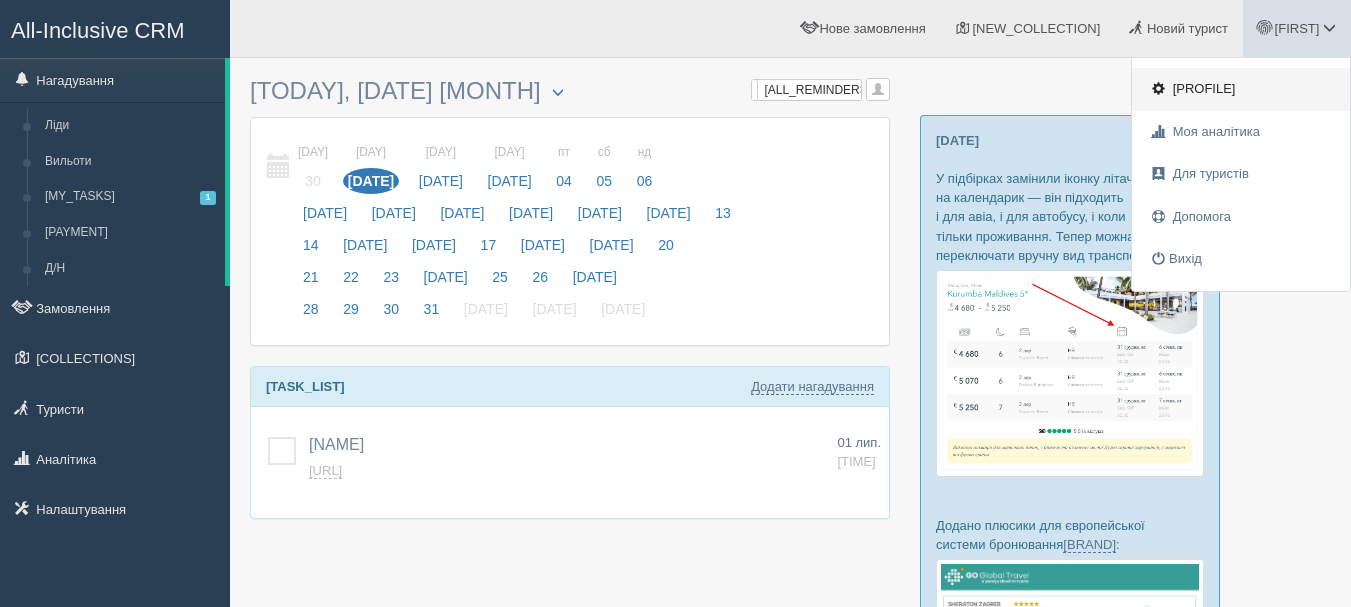click on "Мій профіль" at bounding box center [1204, 88] 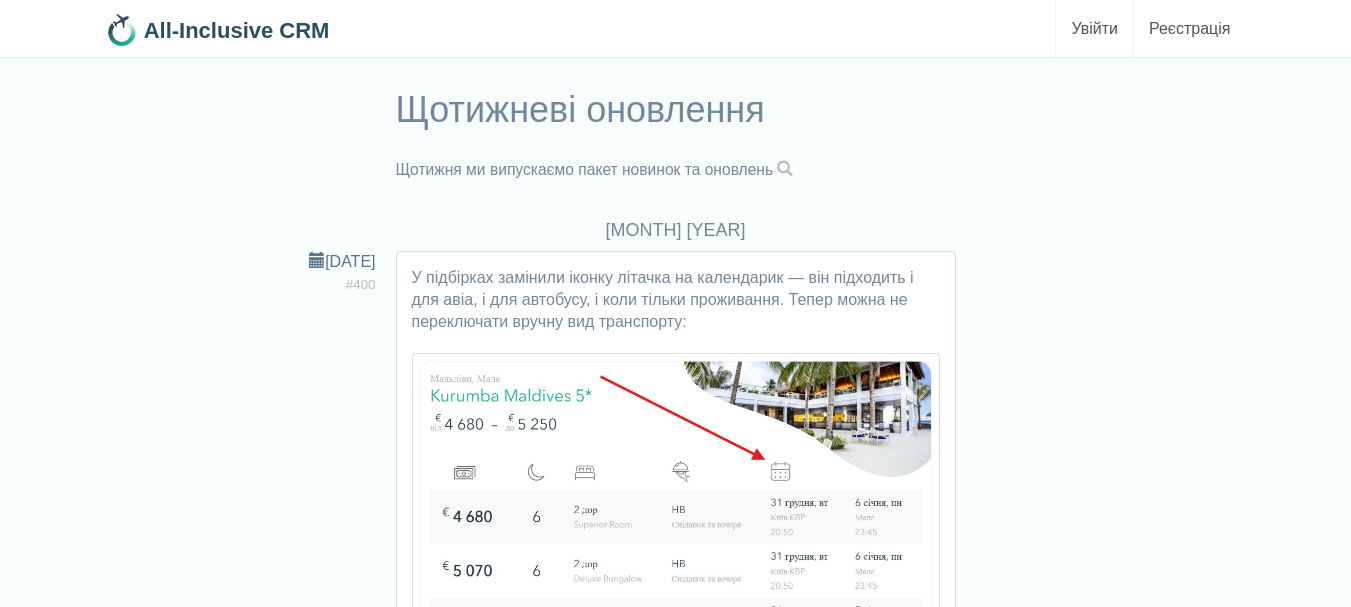 scroll, scrollTop: 0, scrollLeft: 0, axis: both 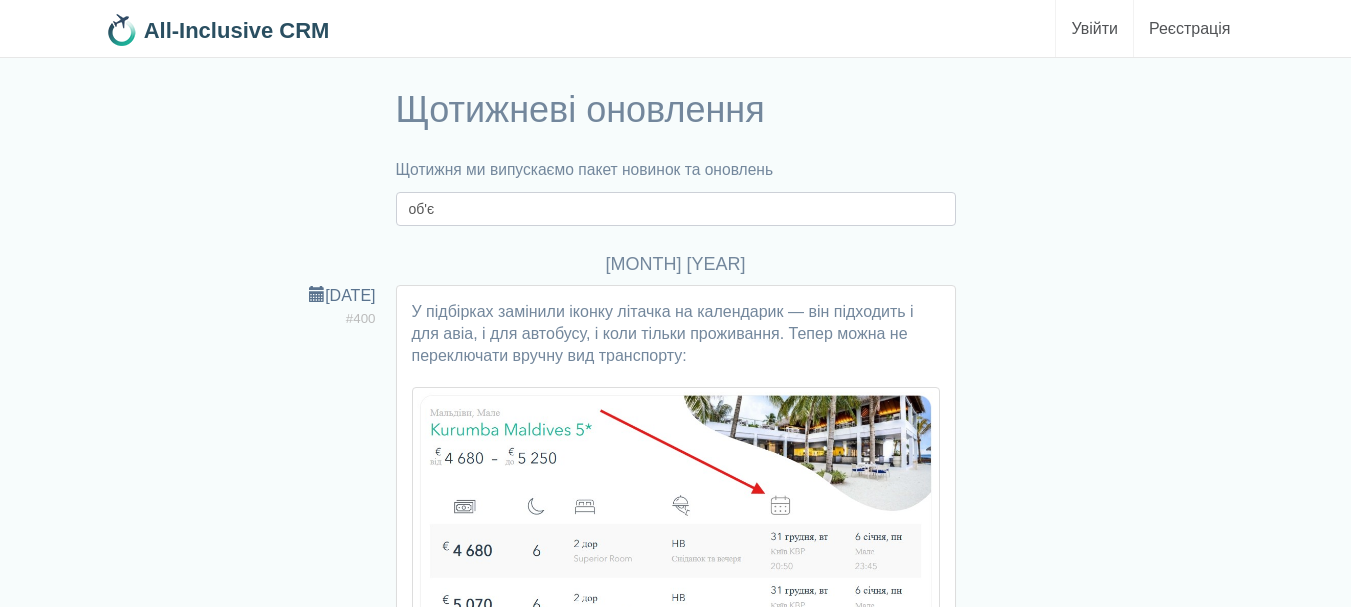 type on "об'єднати" 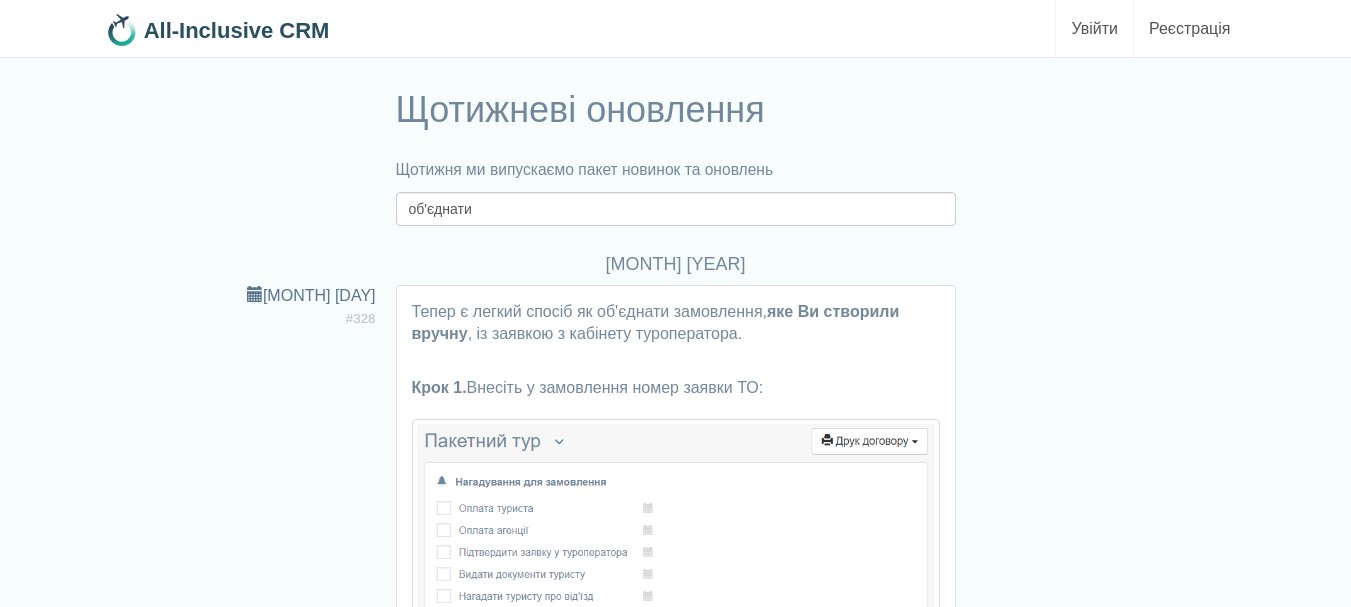 scroll, scrollTop: 0, scrollLeft: 0, axis: both 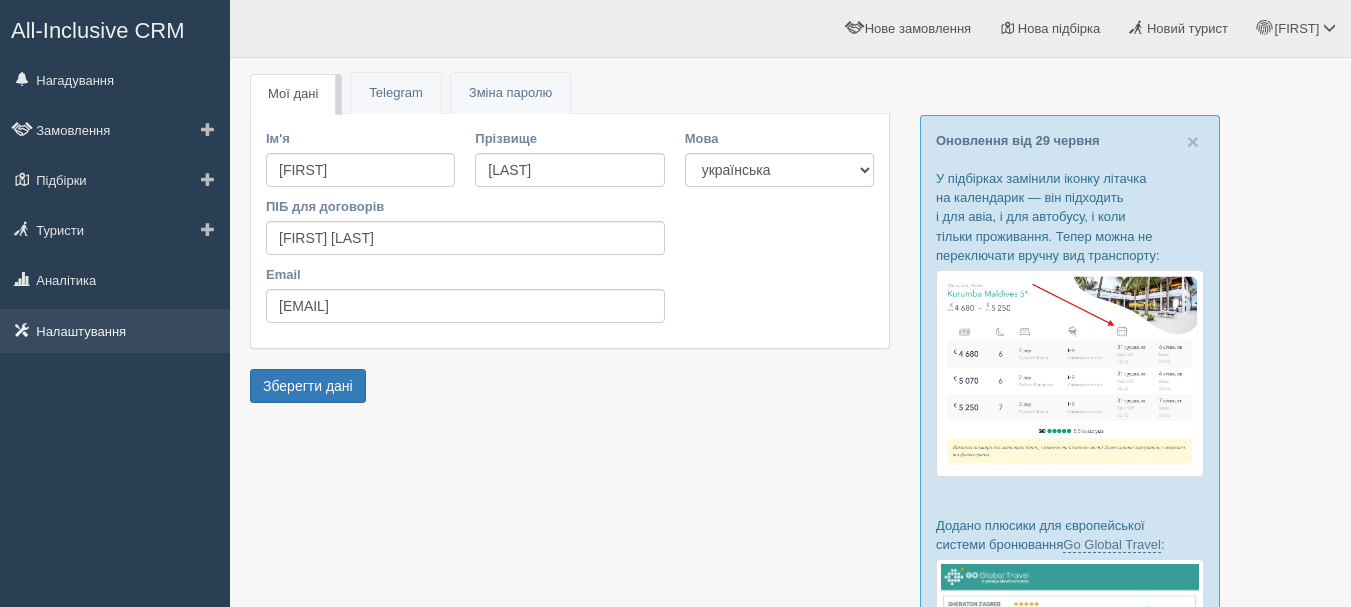 click on "[SETTINGS]" at bounding box center (115, 331) 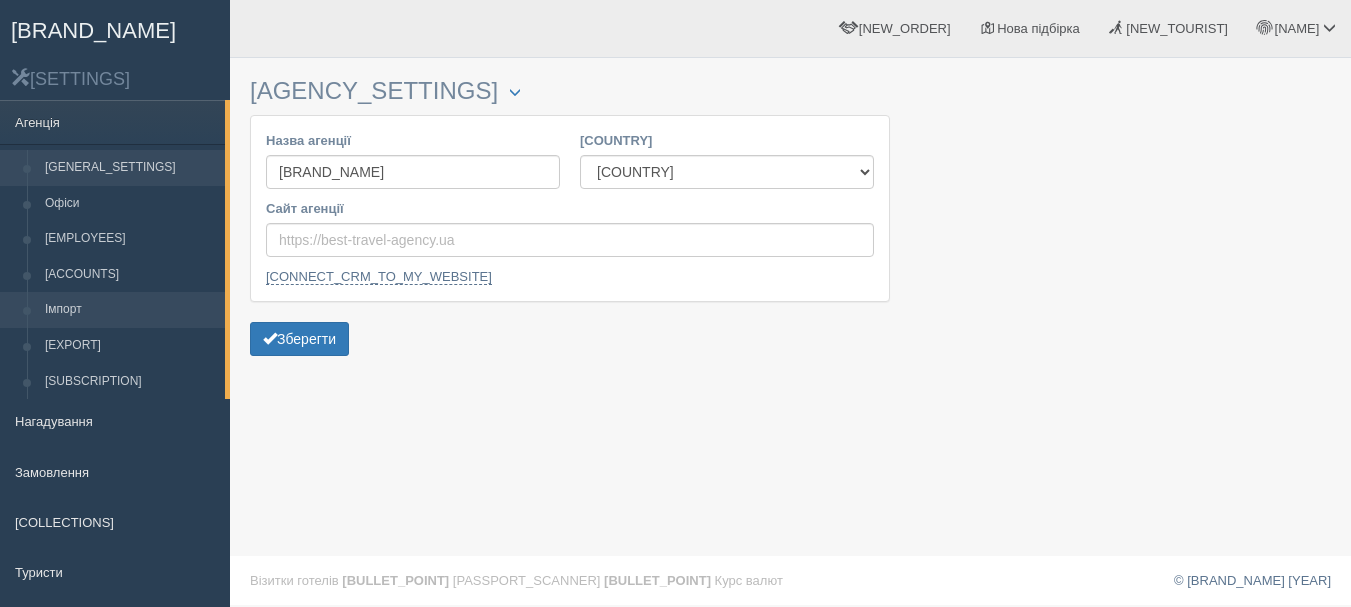 scroll, scrollTop: 0, scrollLeft: 0, axis: both 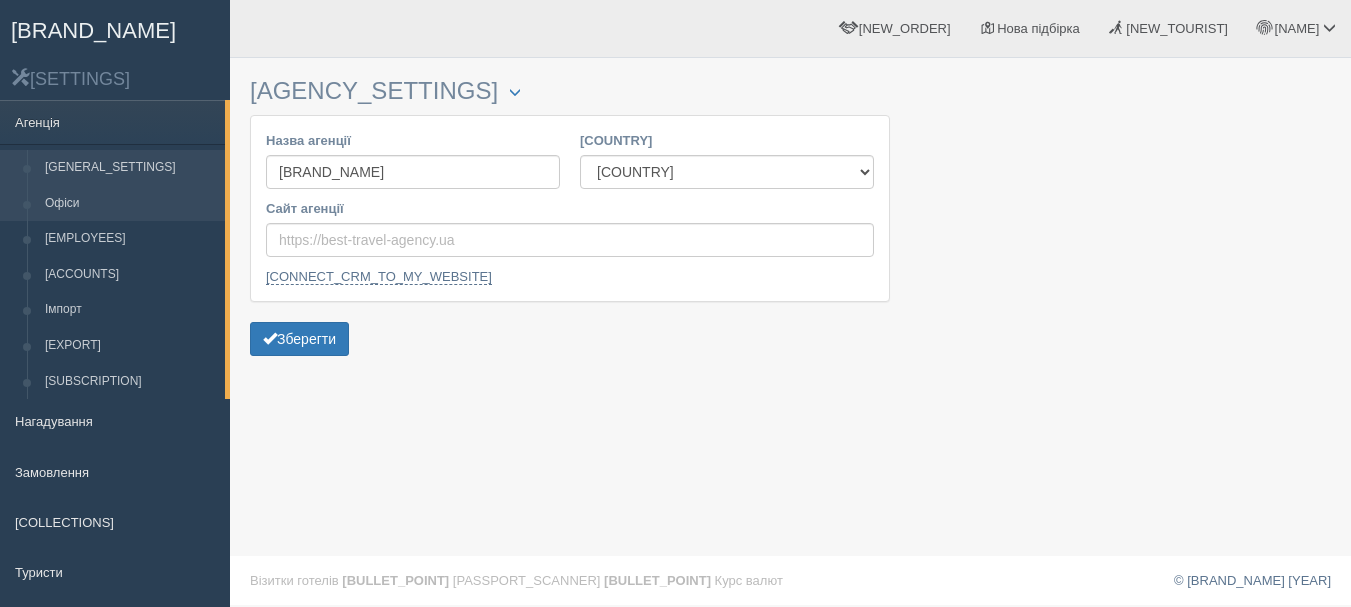 click on "Офіси" at bounding box center (130, 204) 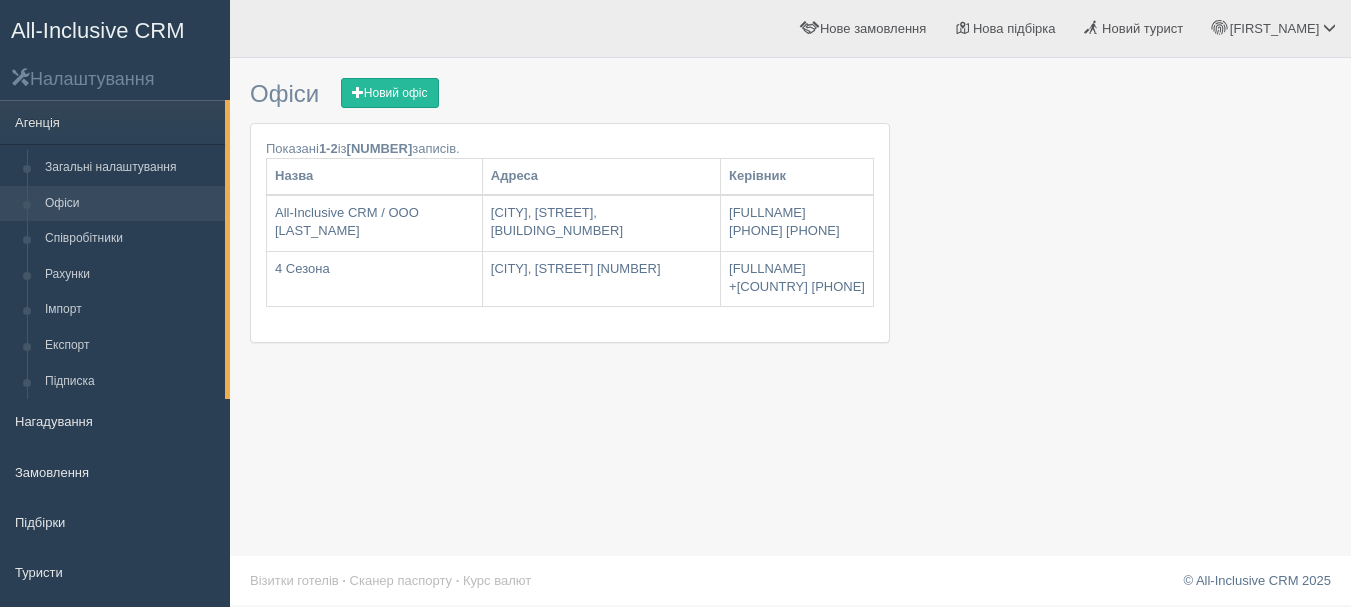 scroll, scrollTop: 0, scrollLeft: 0, axis: both 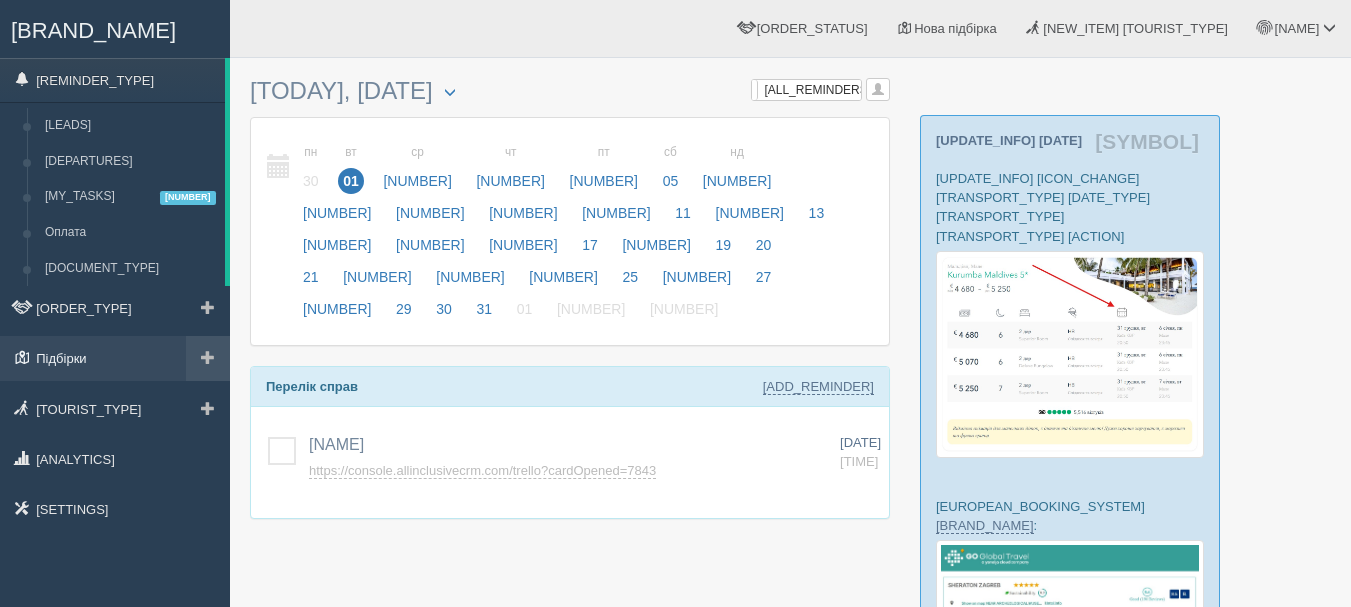 click on "Підбірки" at bounding box center [115, 358] 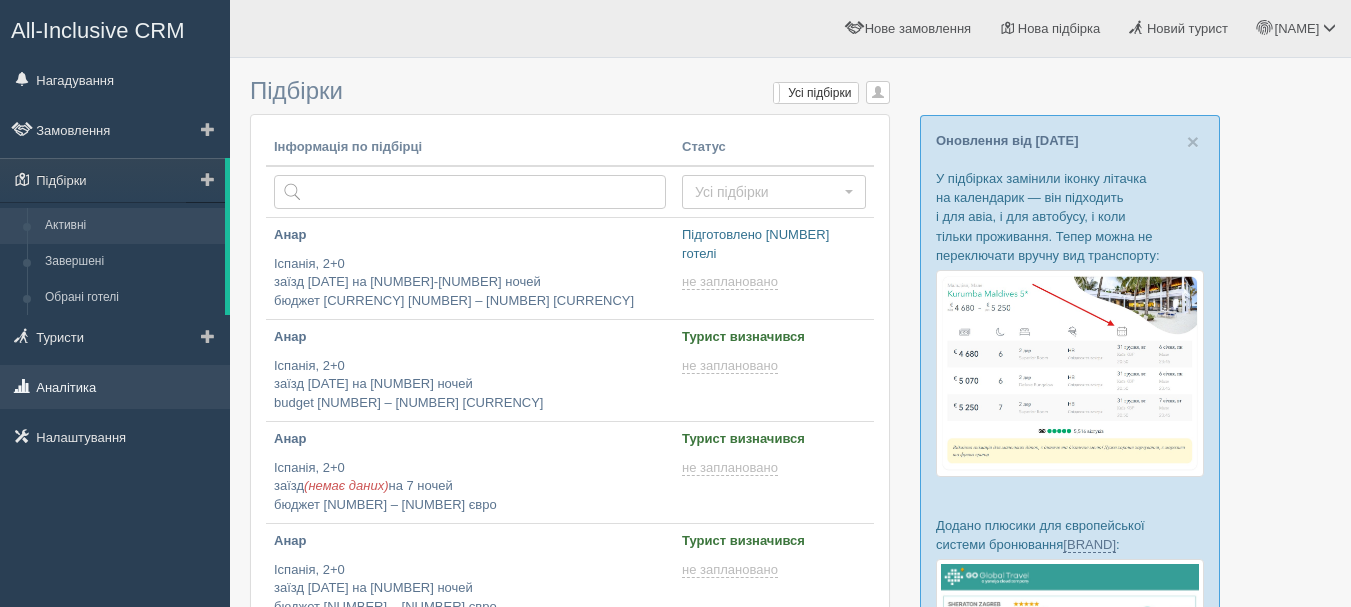 scroll, scrollTop: 0, scrollLeft: 0, axis: both 